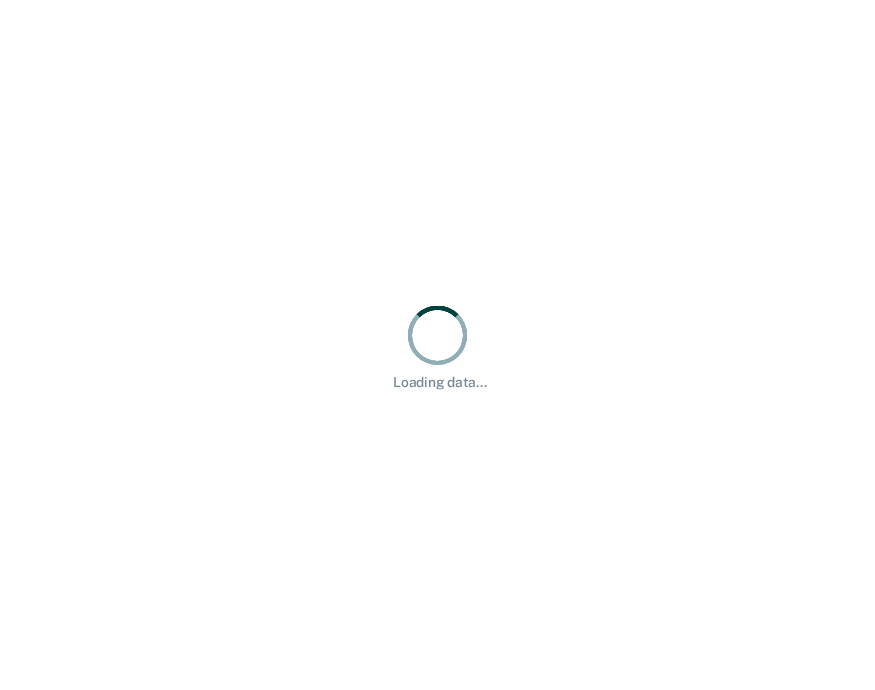 scroll, scrollTop: 0, scrollLeft: 0, axis: both 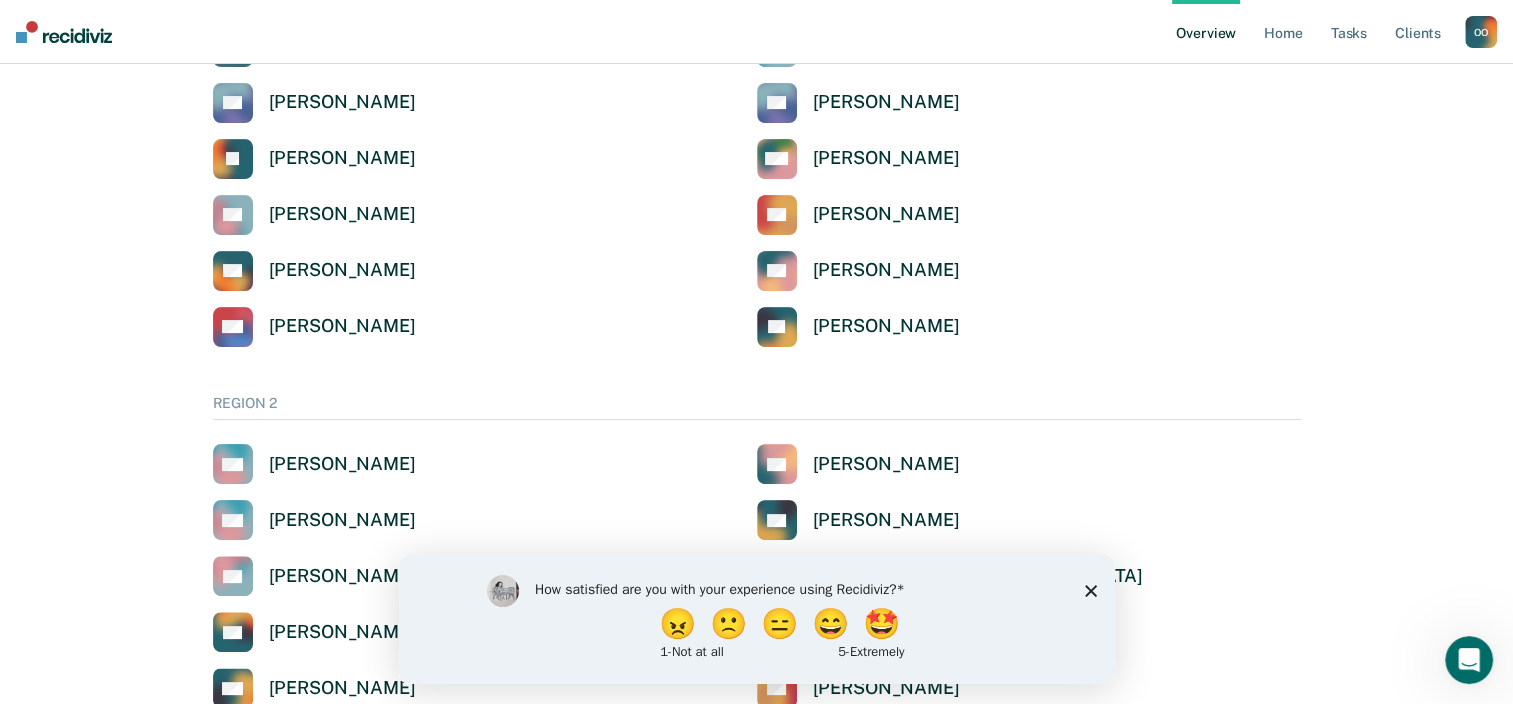 click 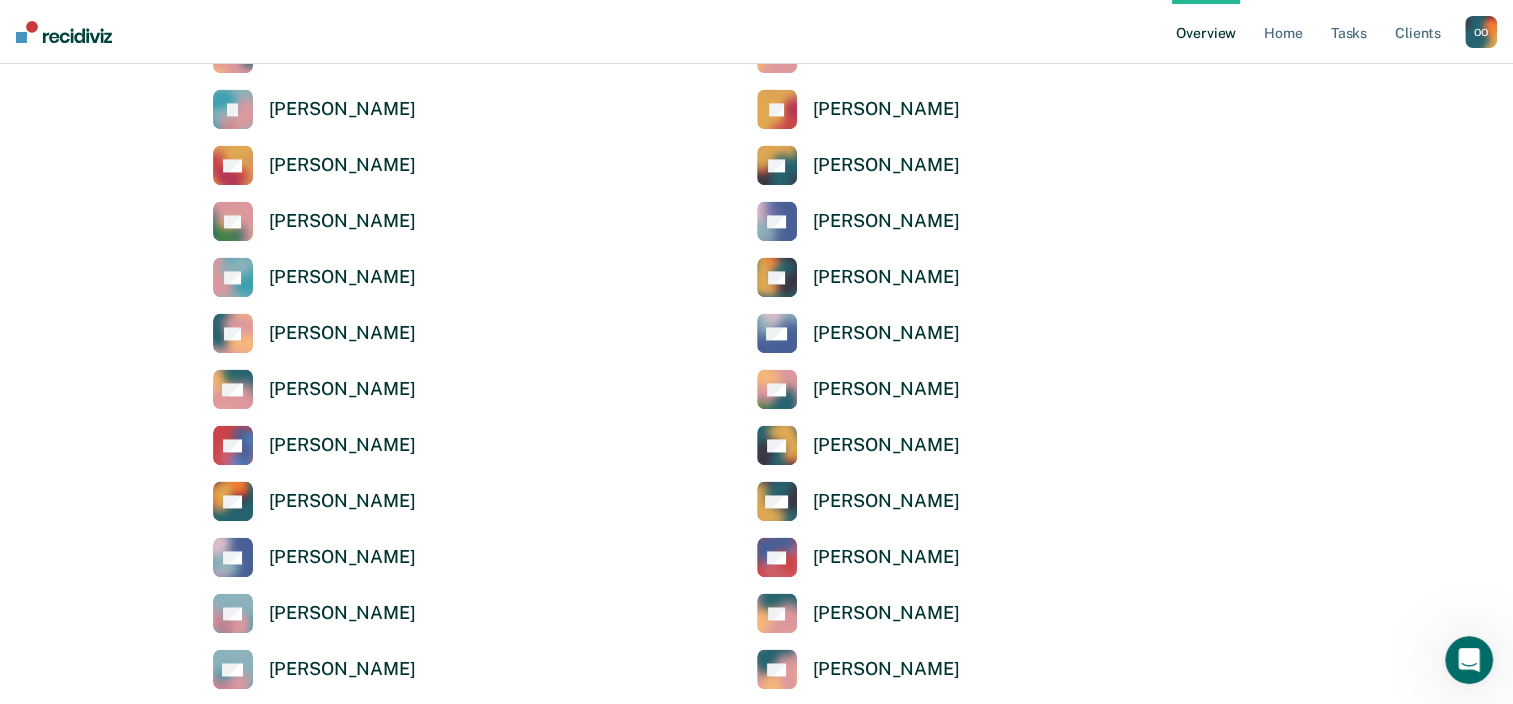 scroll, scrollTop: 2900, scrollLeft: 0, axis: vertical 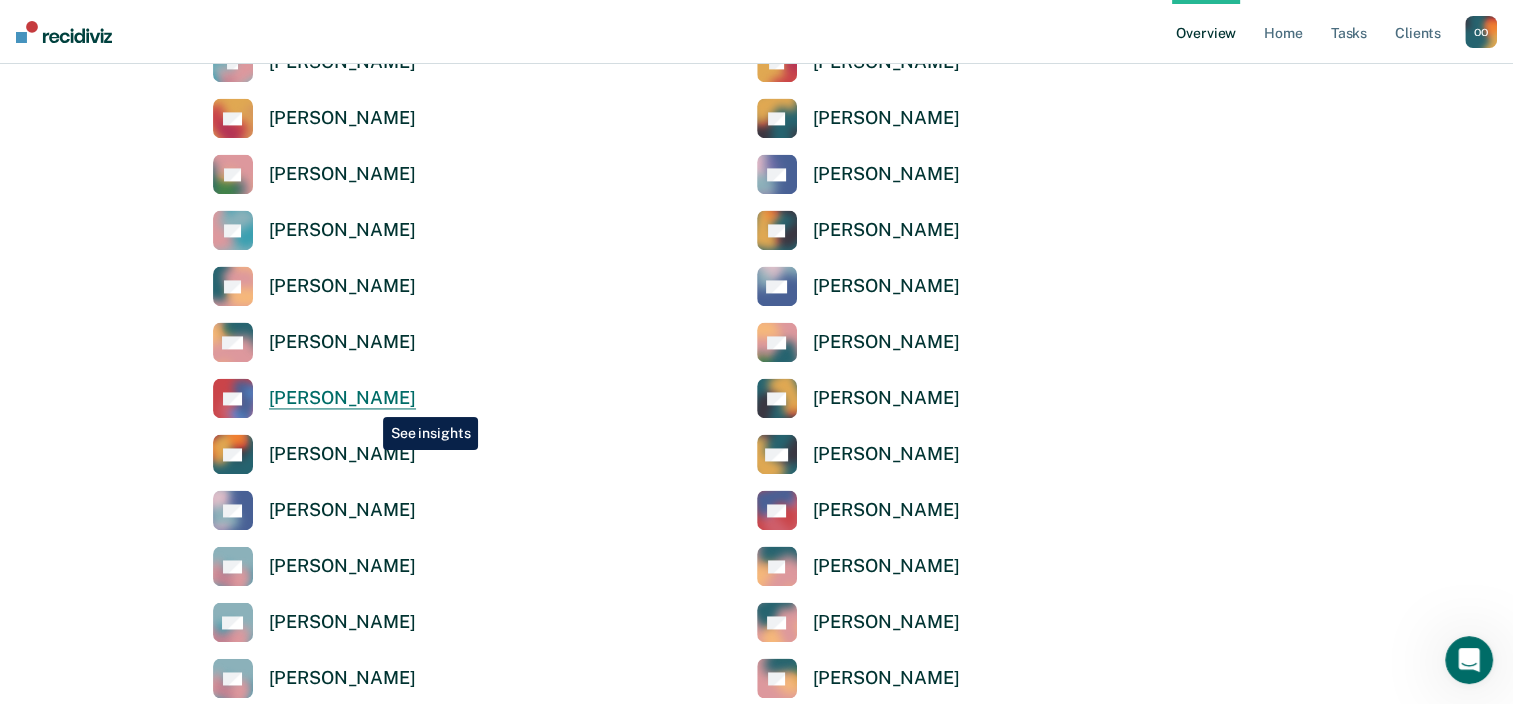 click on "[PERSON_NAME]" at bounding box center [342, 398] 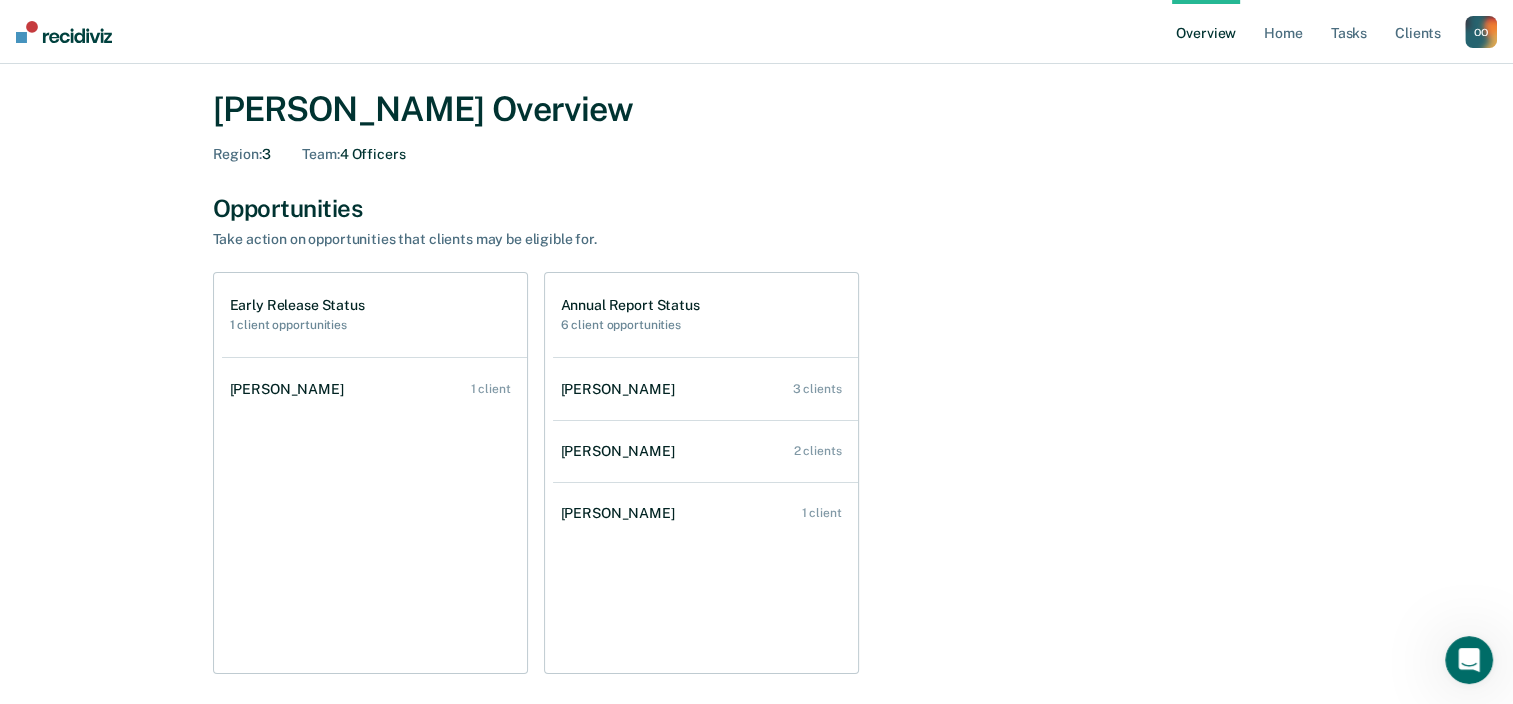 scroll, scrollTop: 100, scrollLeft: 0, axis: vertical 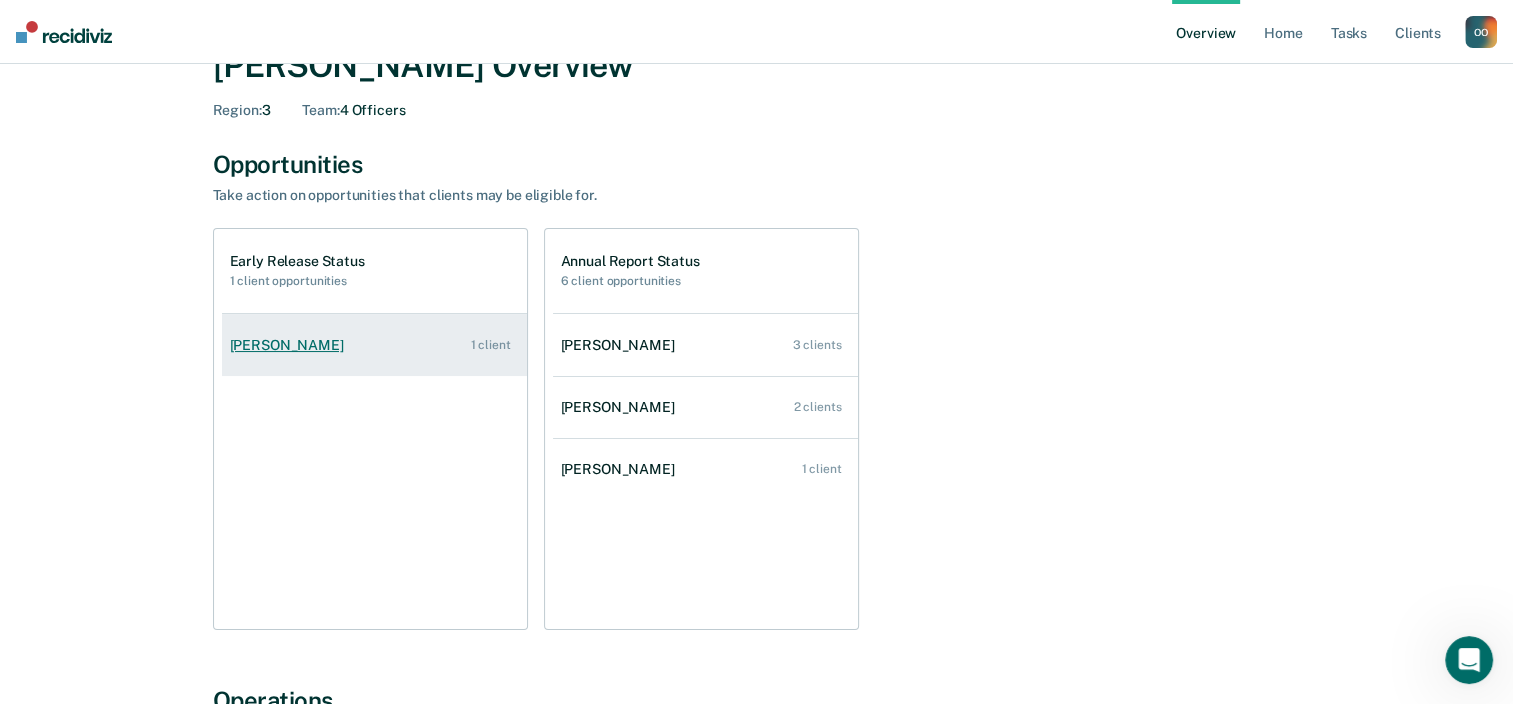 click on "1 client" at bounding box center [490, 345] 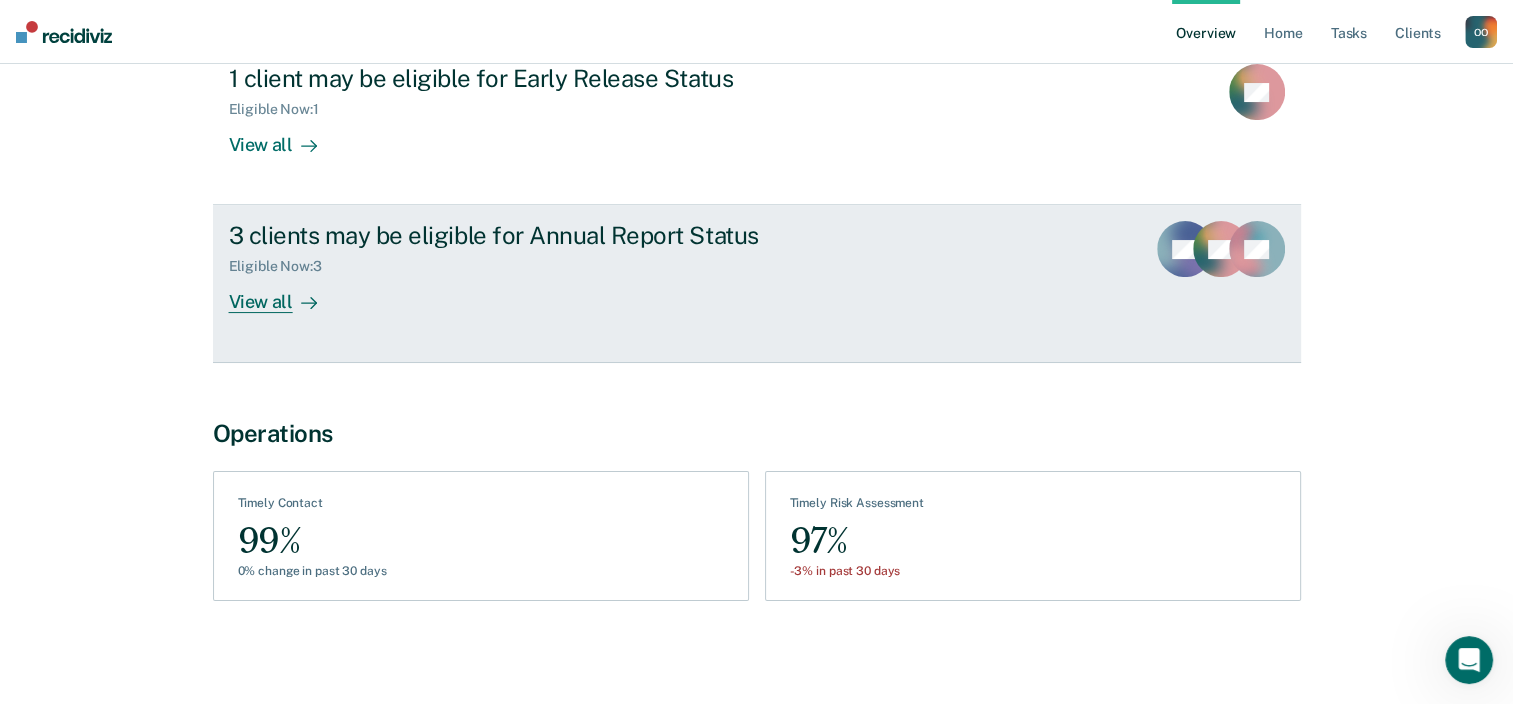 scroll, scrollTop: 272, scrollLeft: 0, axis: vertical 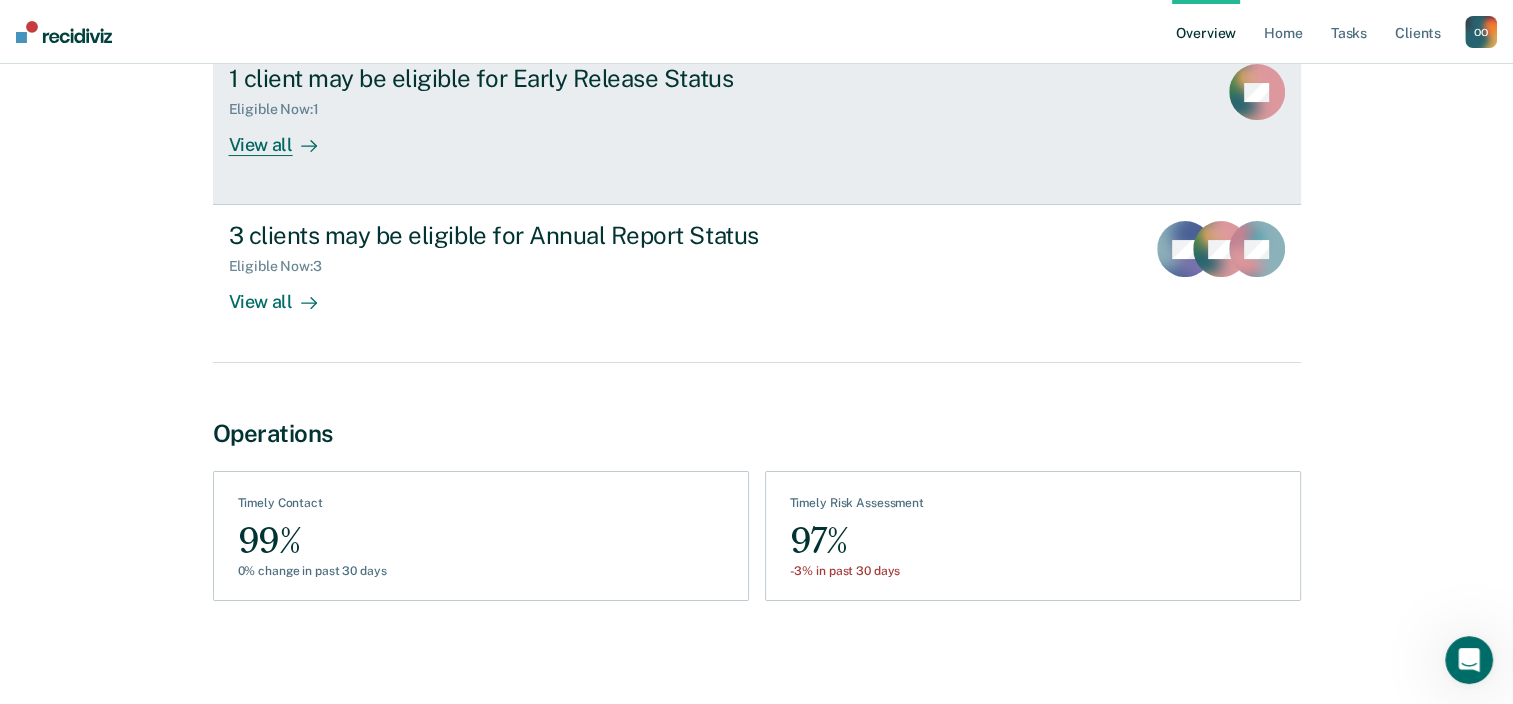 click on "View all" at bounding box center [285, 137] 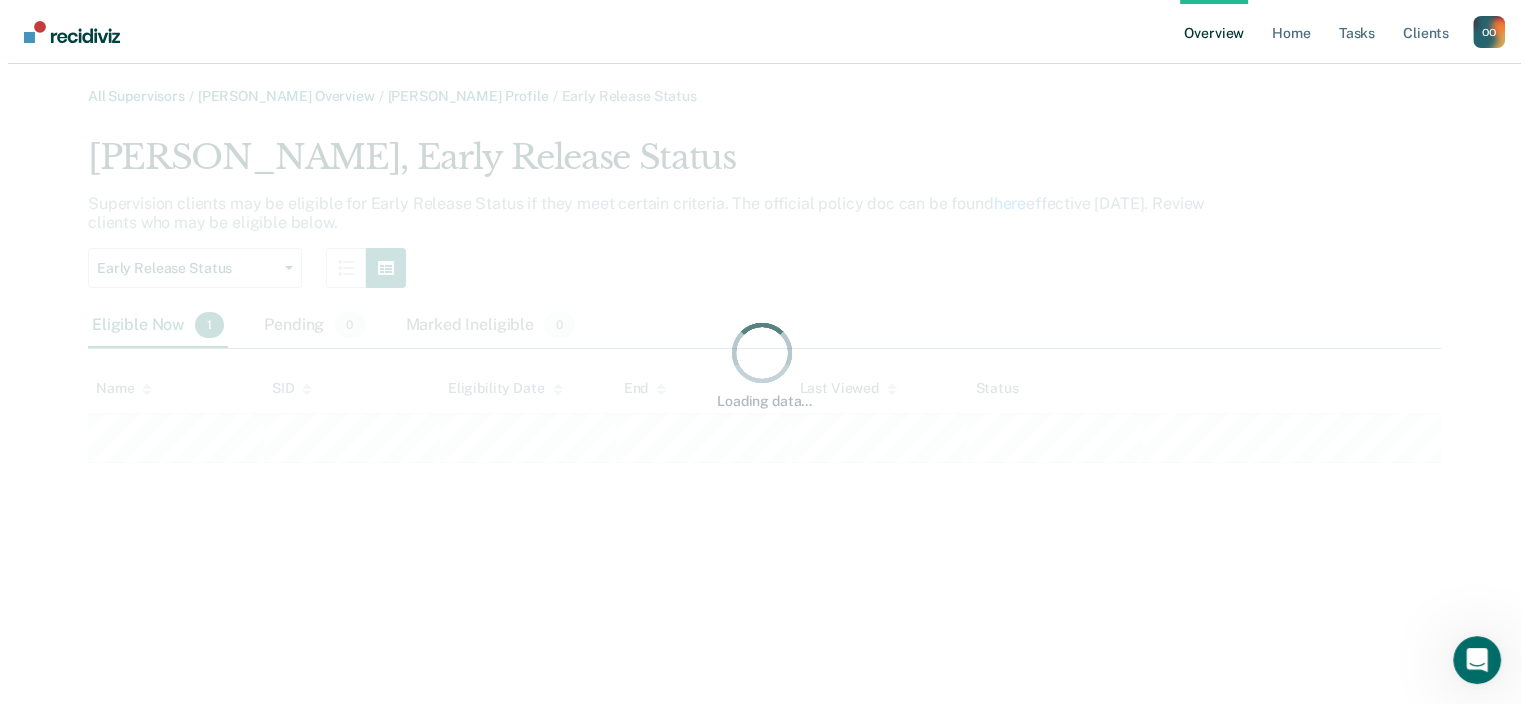 scroll, scrollTop: 0, scrollLeft: 0, axis: both 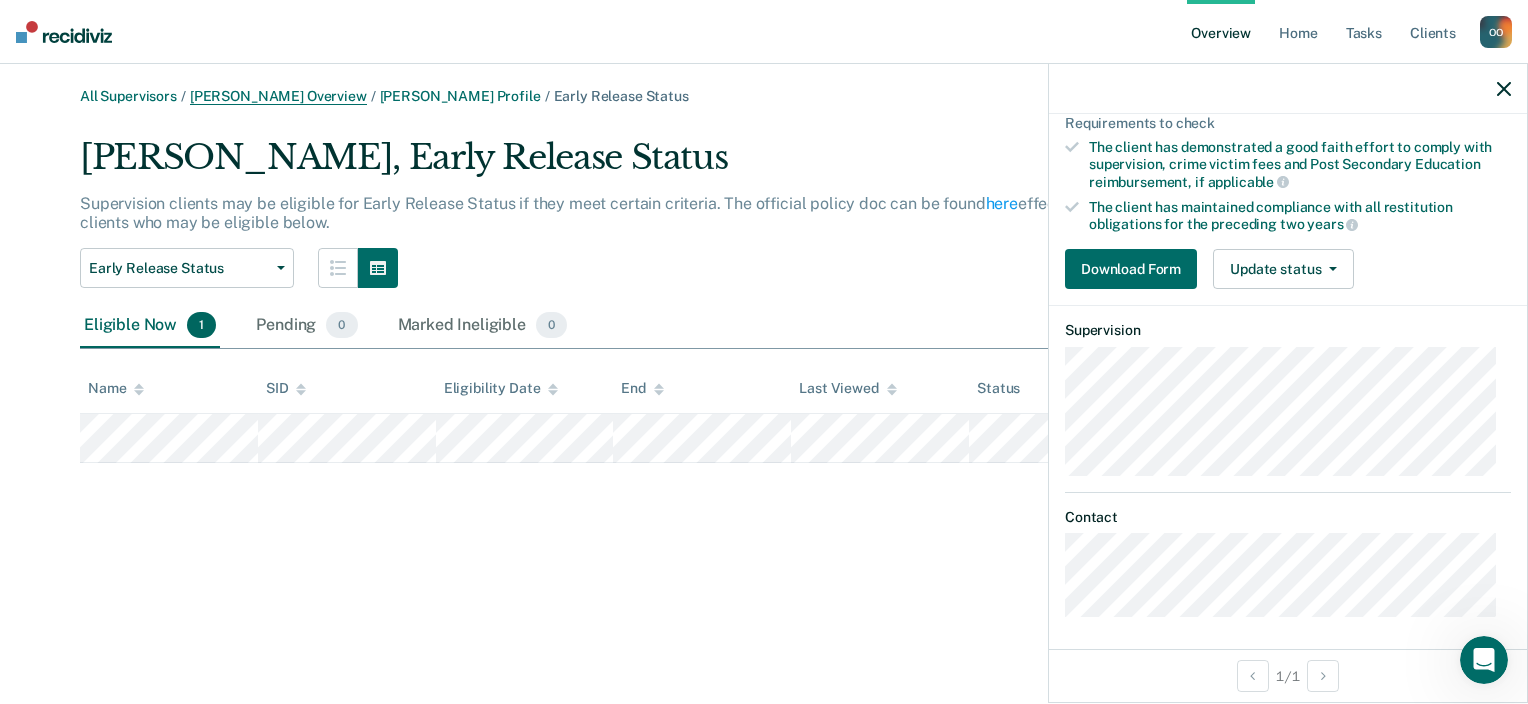 click on "[PERSON_NAME] Overview" at bounding box center (278, 96) 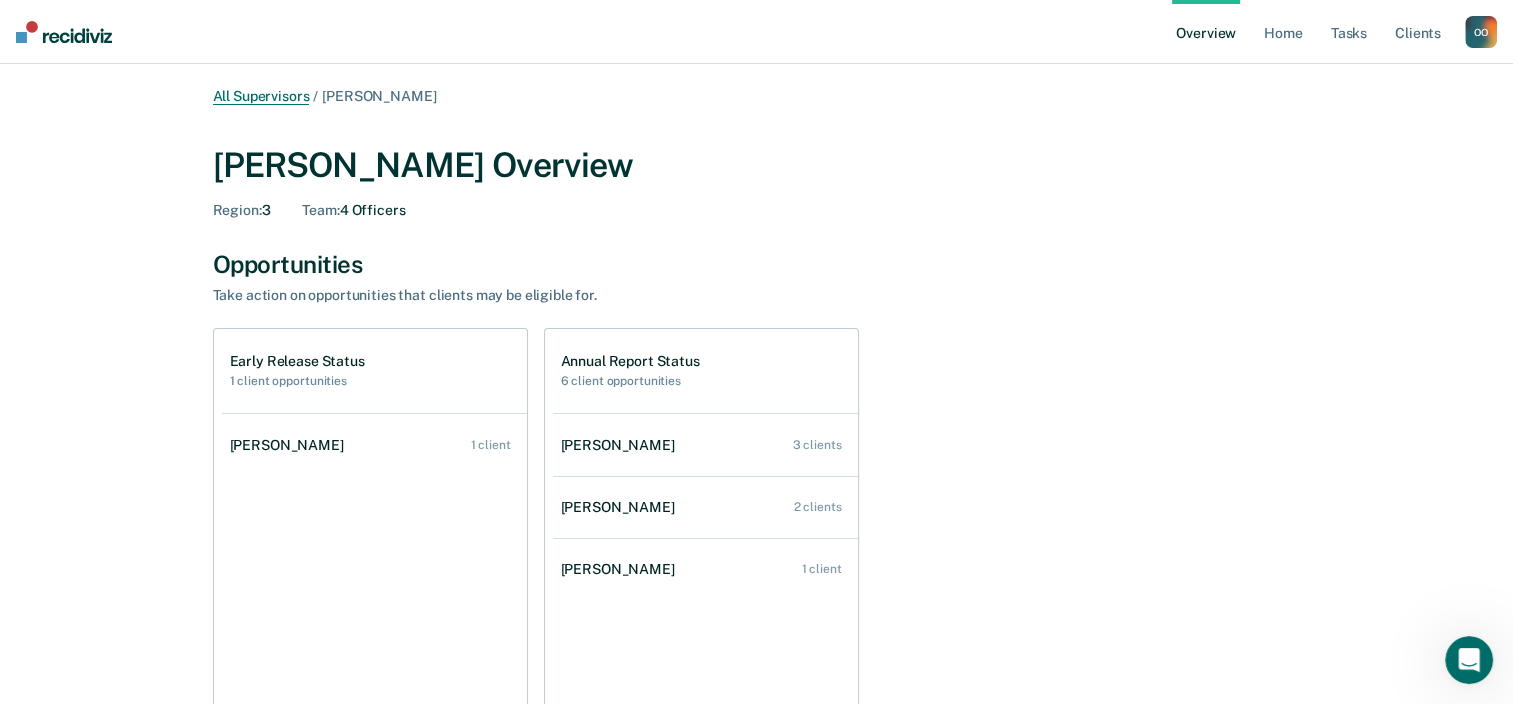 click on "All Supervisors" at bounding box center [261, 96] 